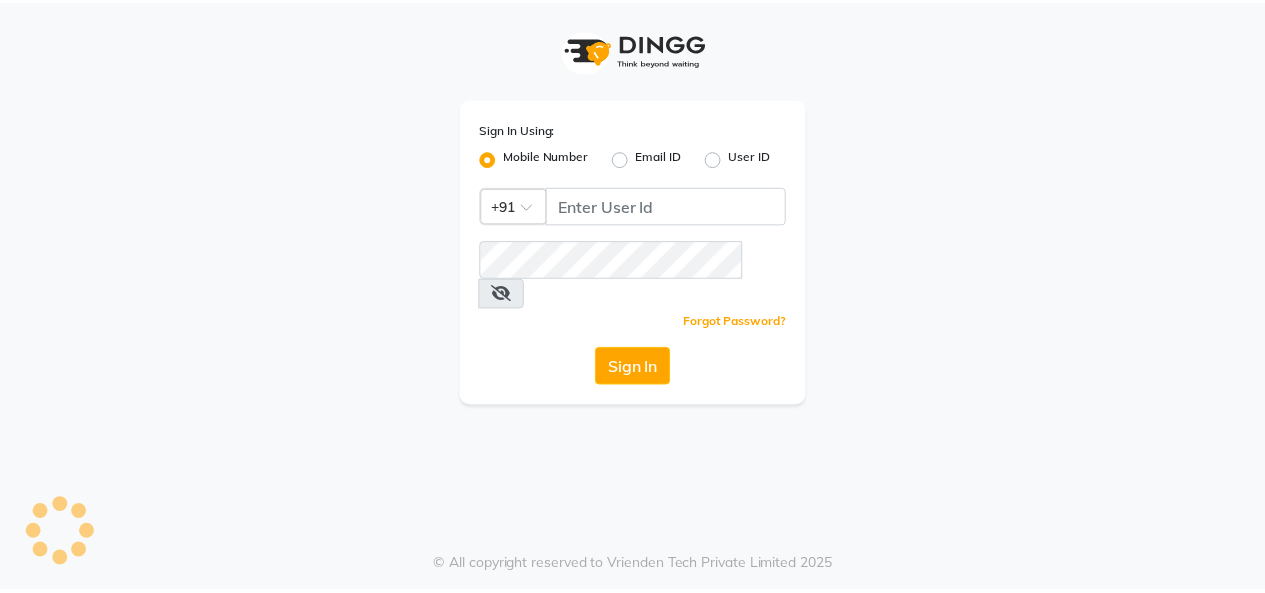 scroll, scrollTop: 0, scrollLeft: 0, axis: both 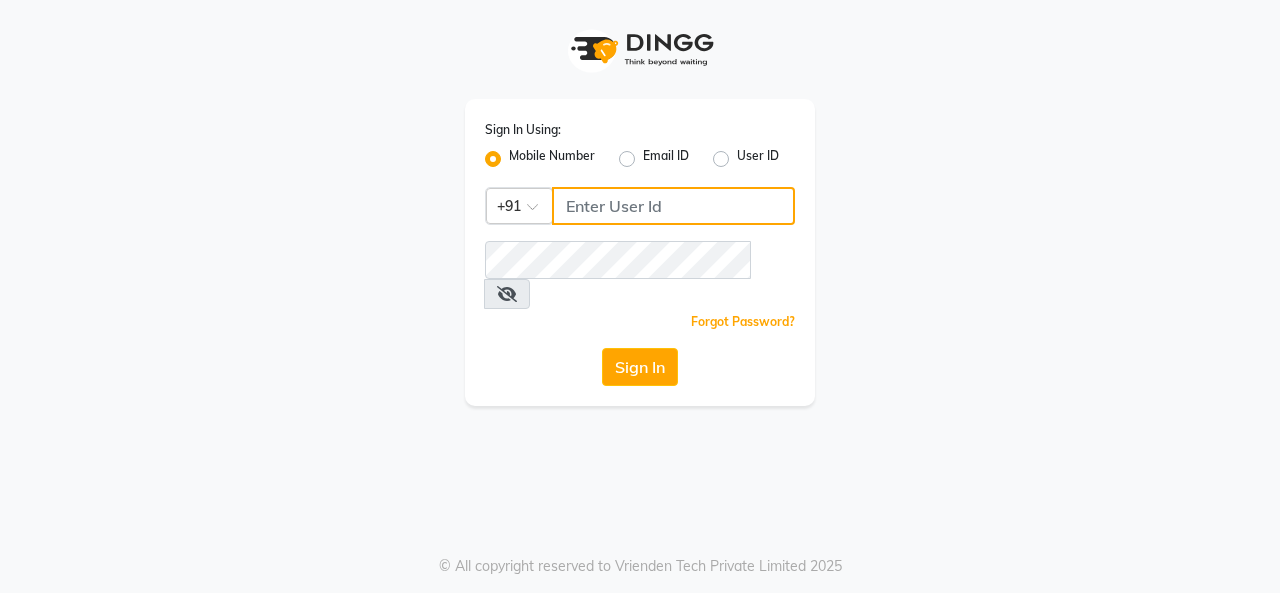 click 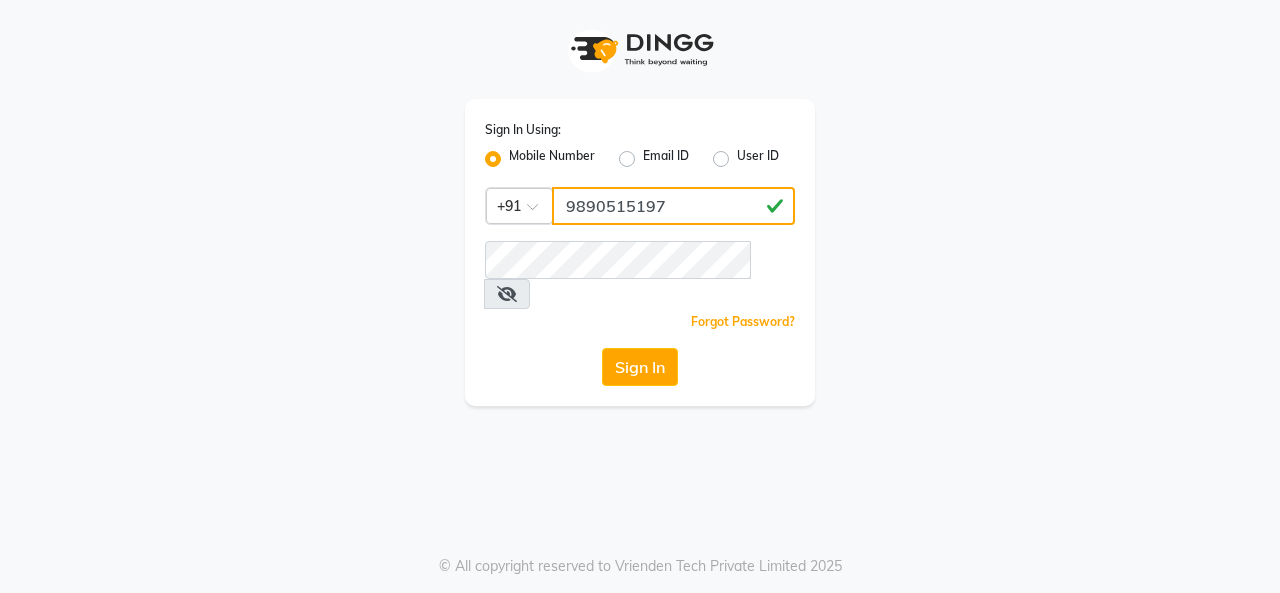 type on "9890515197" 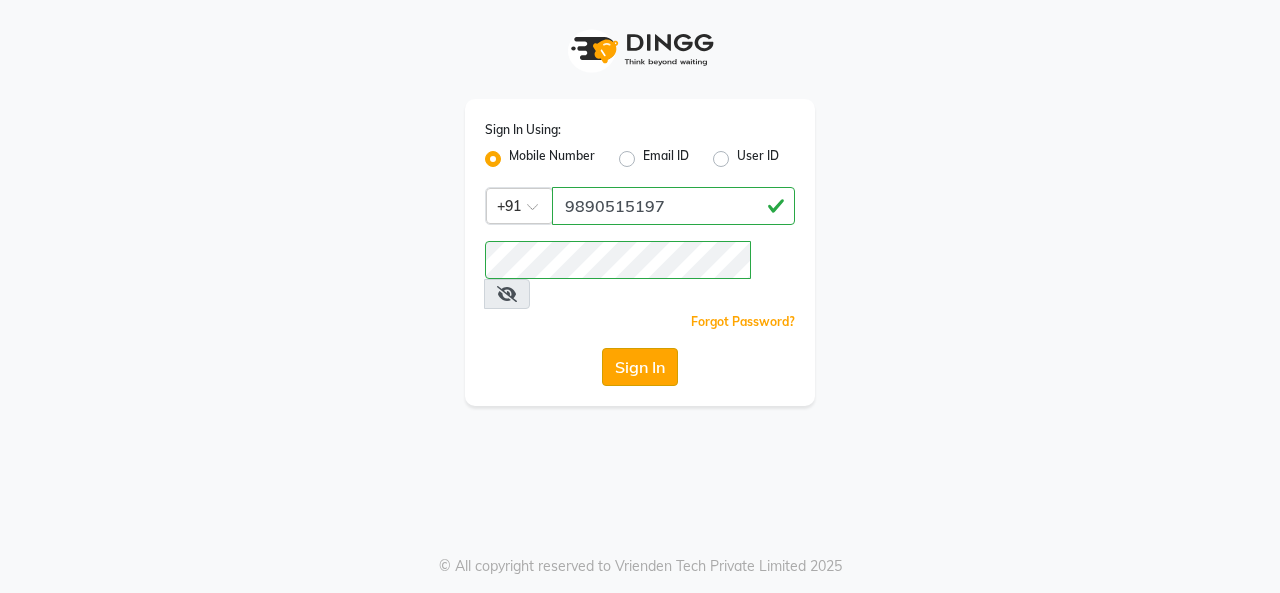 click on "Sign In" 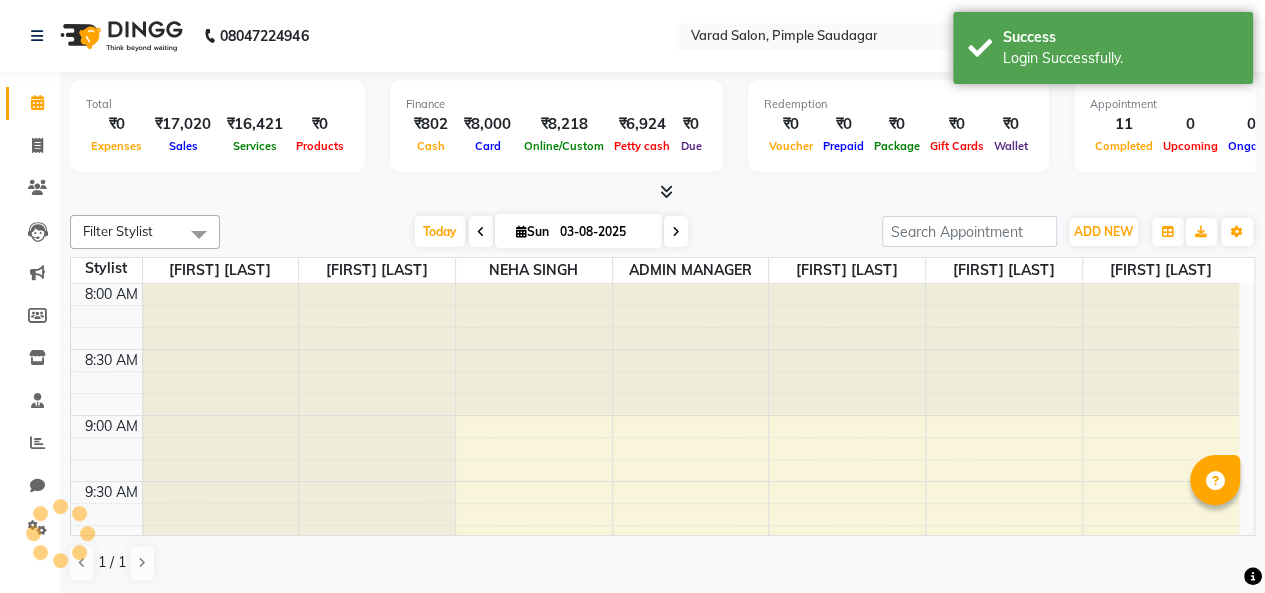 scroll, scrollTop: 0, scrollLeft: 0, axis: both 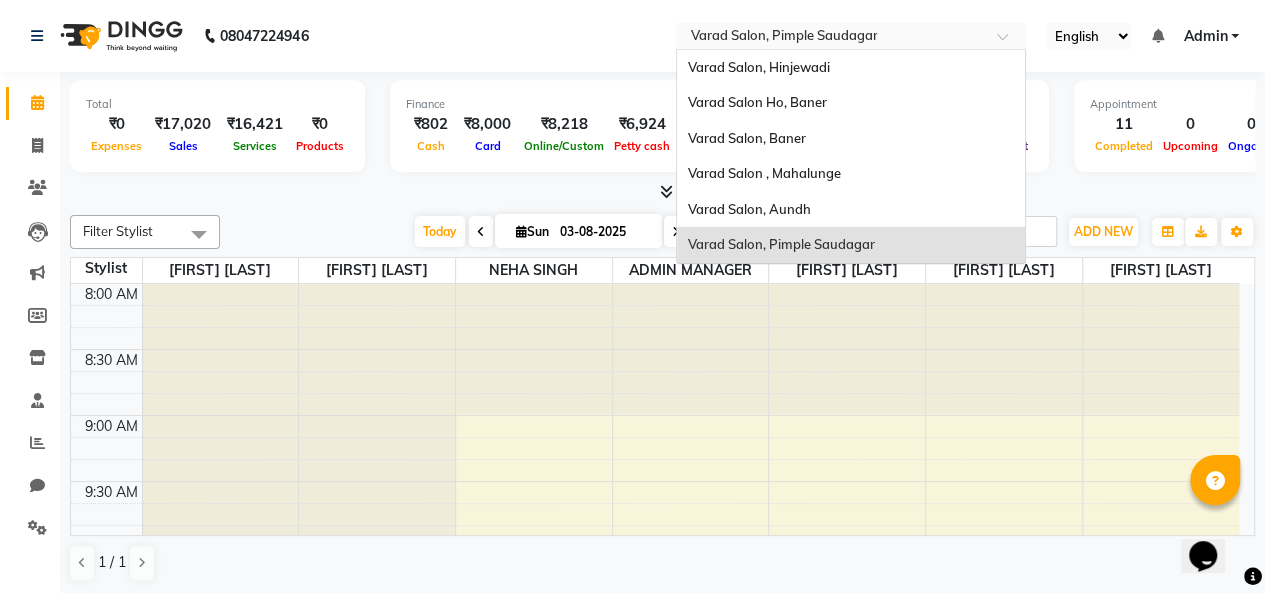 click at bounding box center [831, 38] 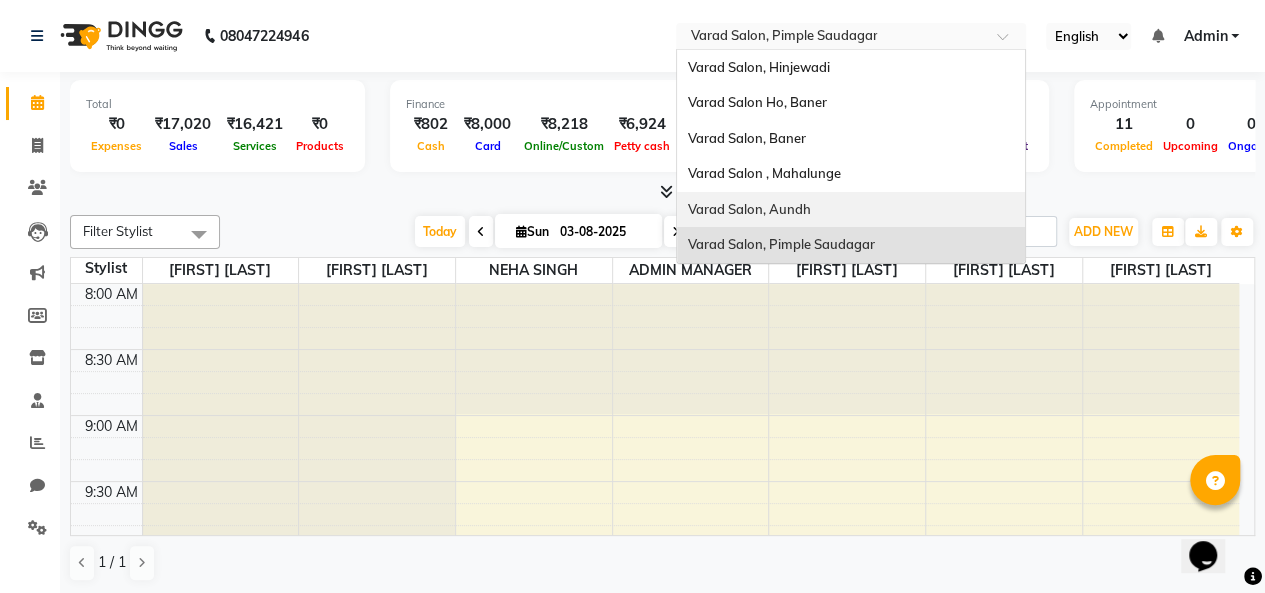 click on "Varad Salon, Aundh" at bounding box center (748, 209) 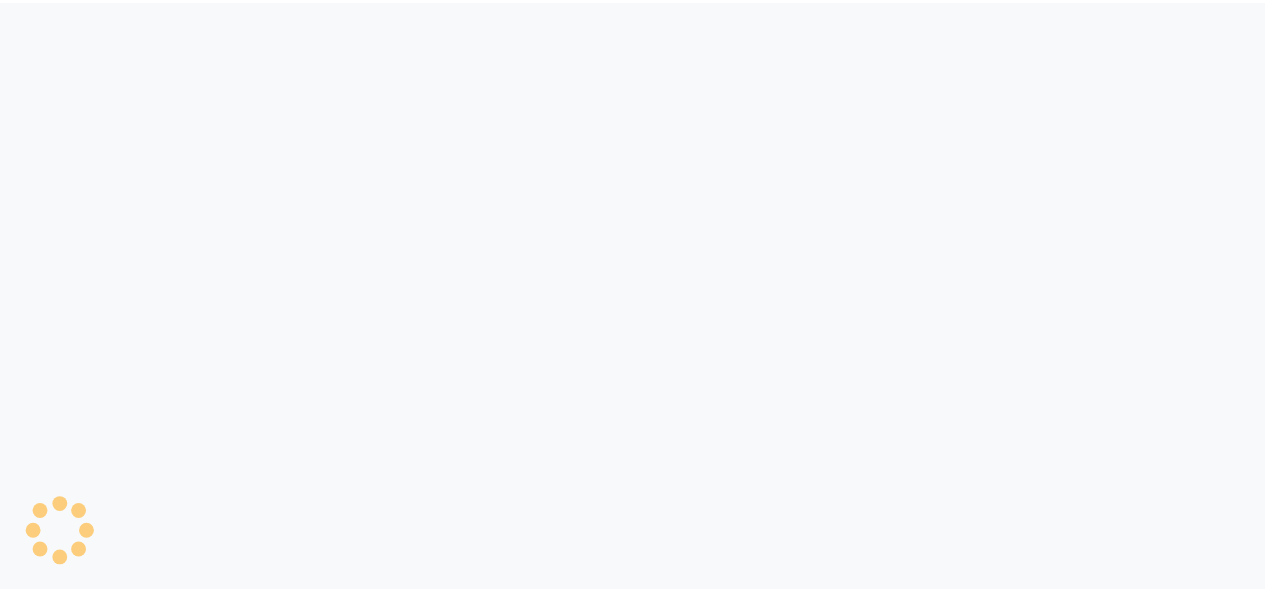 scroll, scrollTop: 0, scrollLeft: 0, axis: both 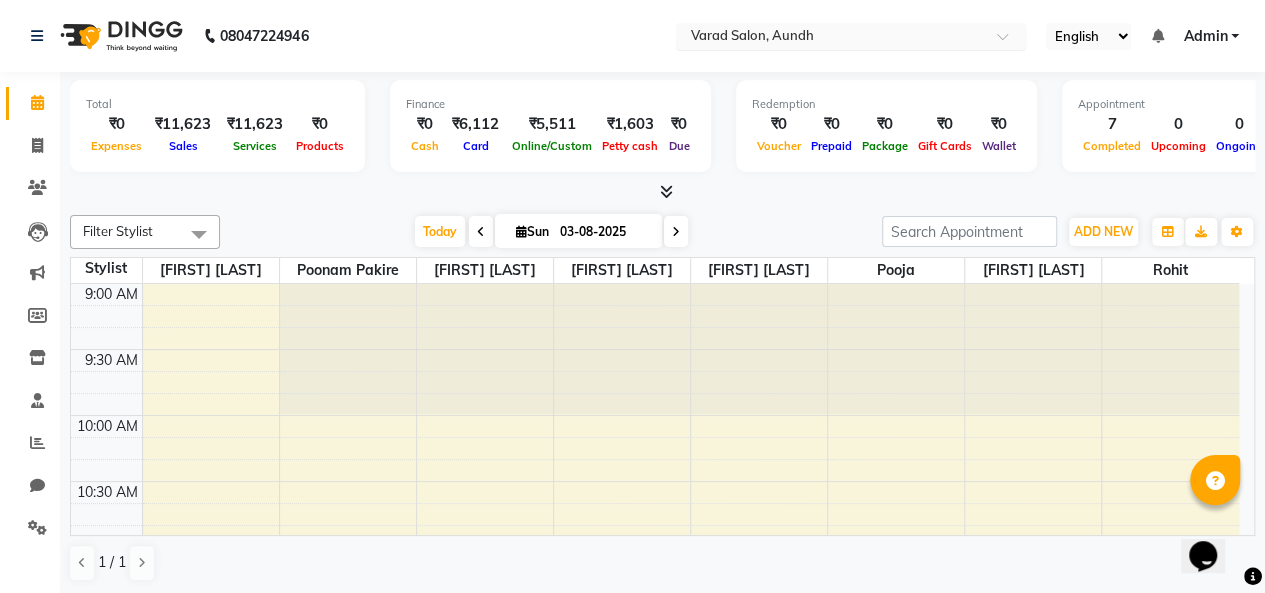 click at bounding box center (831, 38) 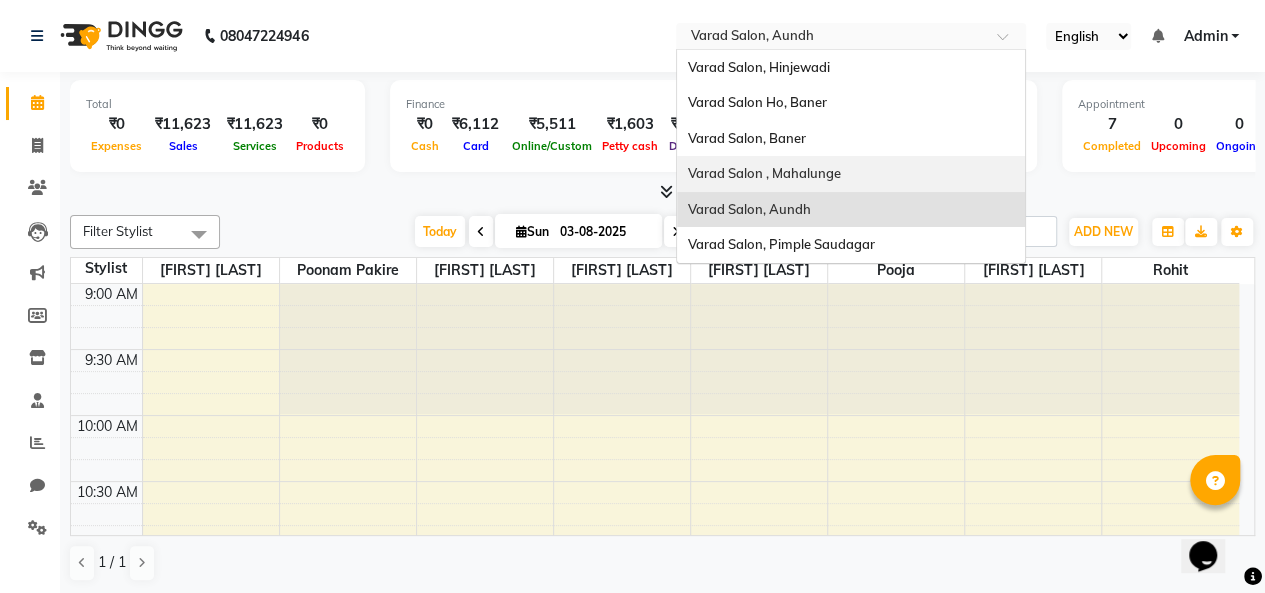 click on "Varad Salon , Mahalunge" at bounding box center (763, 173) 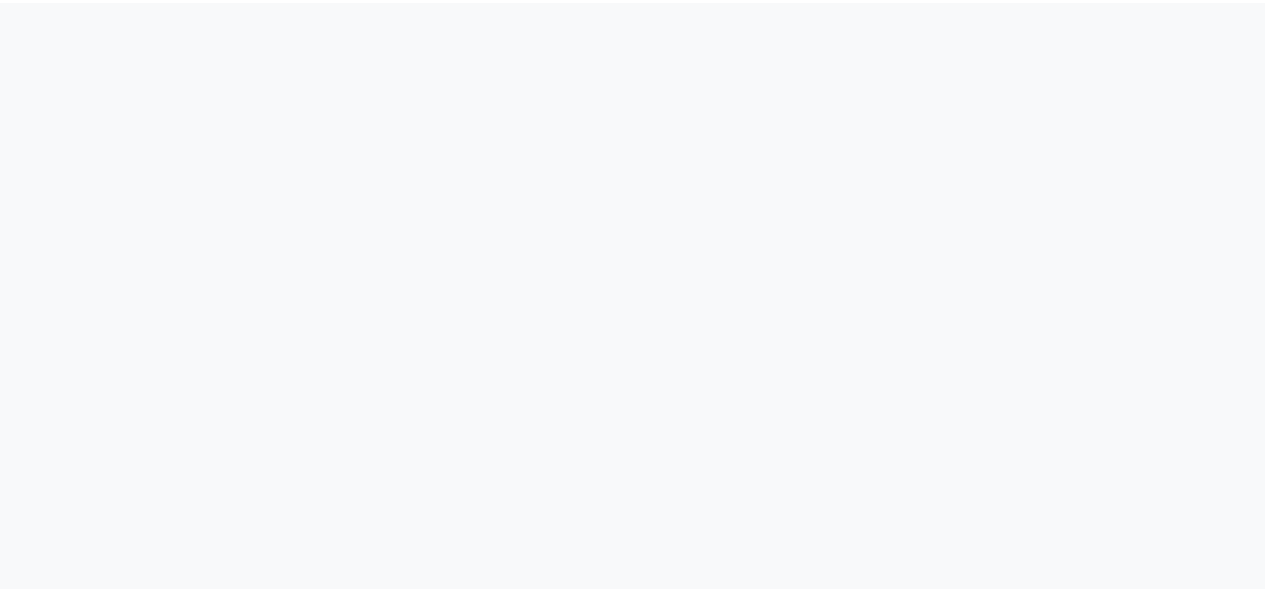 scroll, scrollTop: 0, scrollLeft: 0, axis: both 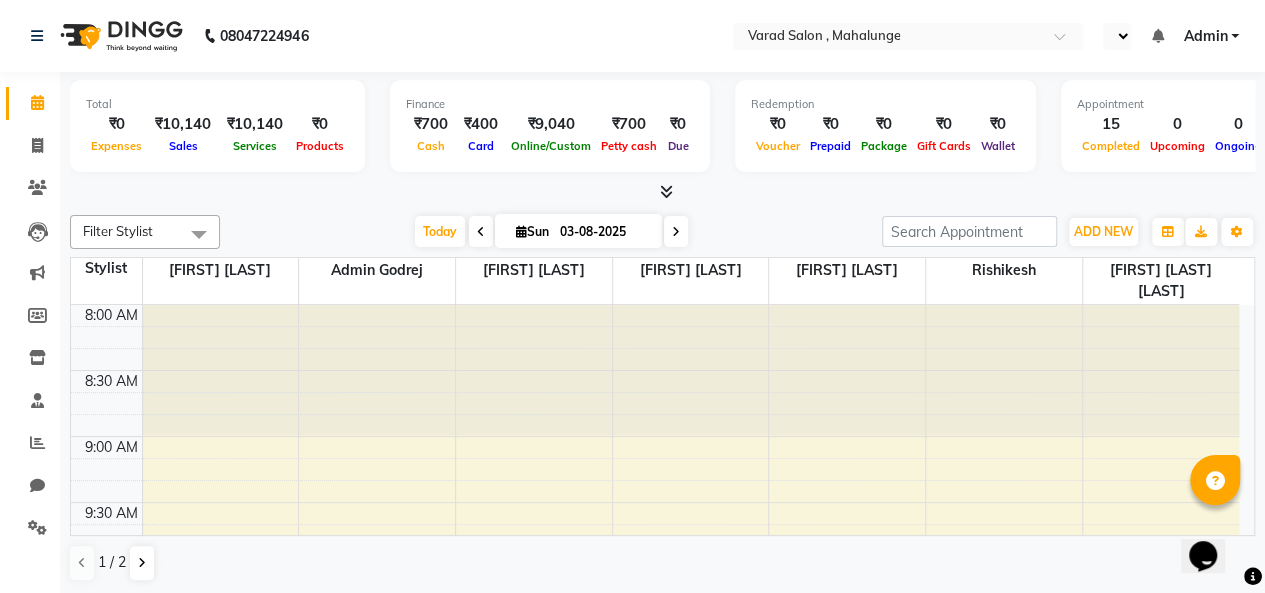 select on "en" 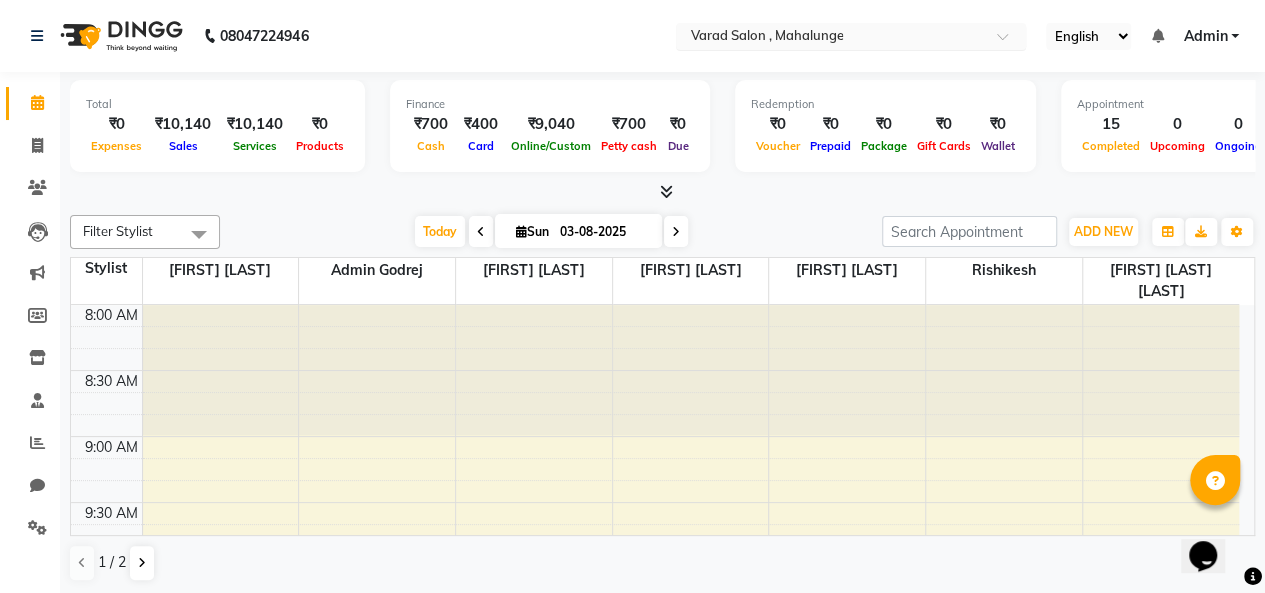click at bounding box center (831, 38) 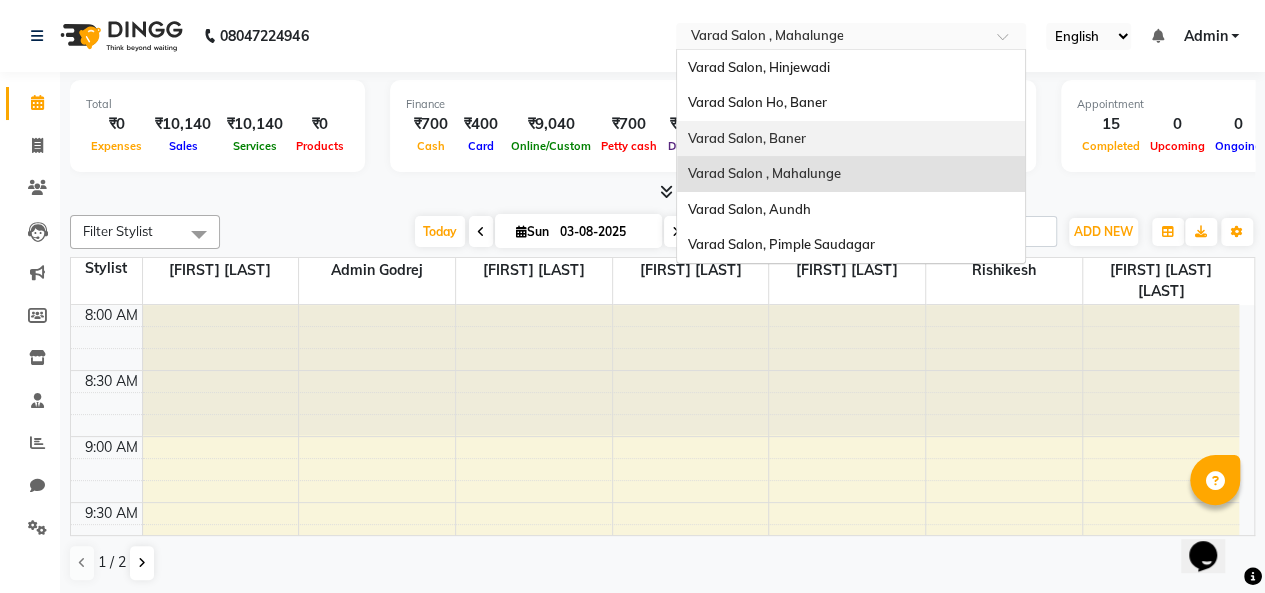 click on "Varad Salon, Baner" at bounding box center [746, 138] 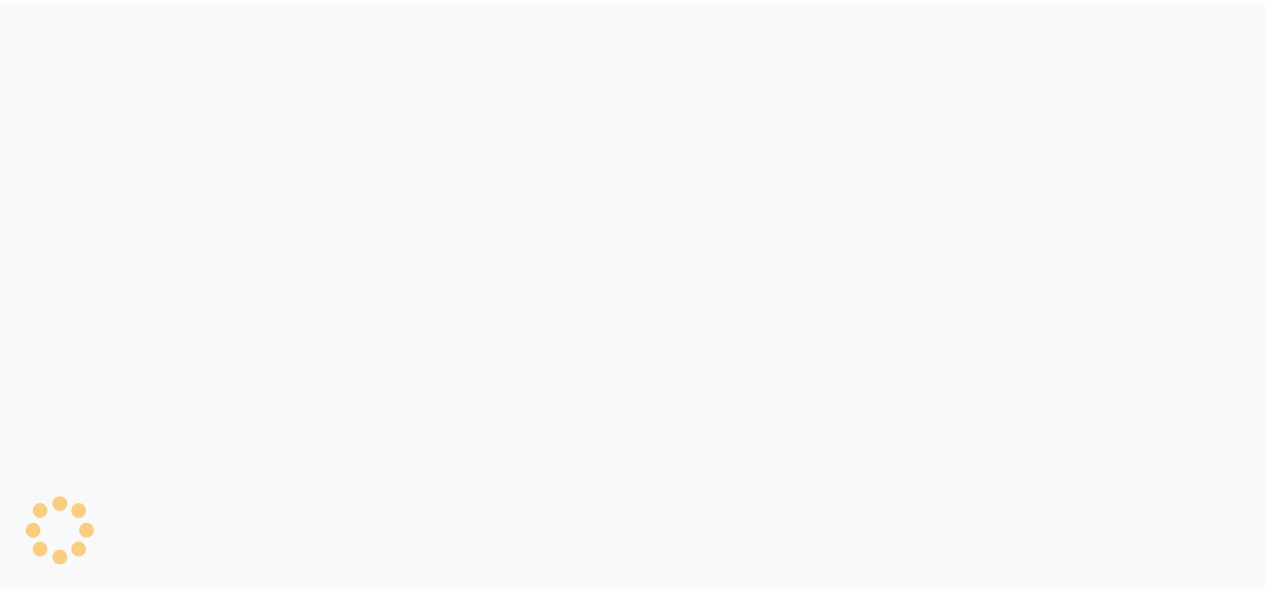 scroll, scrollTop: 0, scrollLeft: 0, axis: both 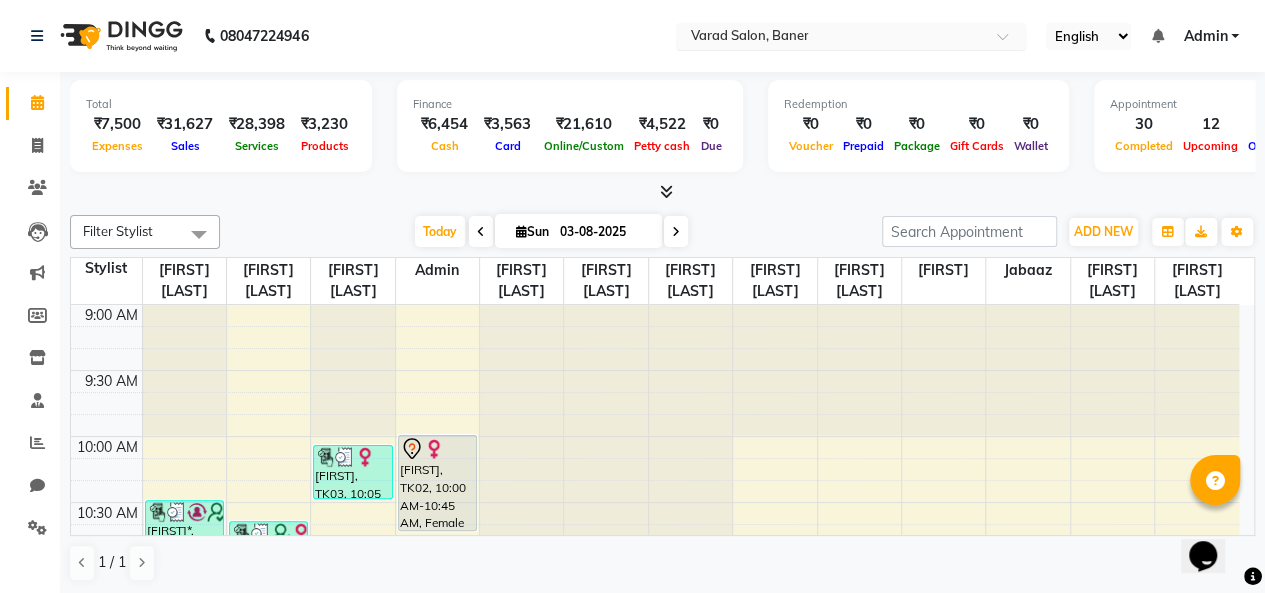 click at bounding box center [831, 38] 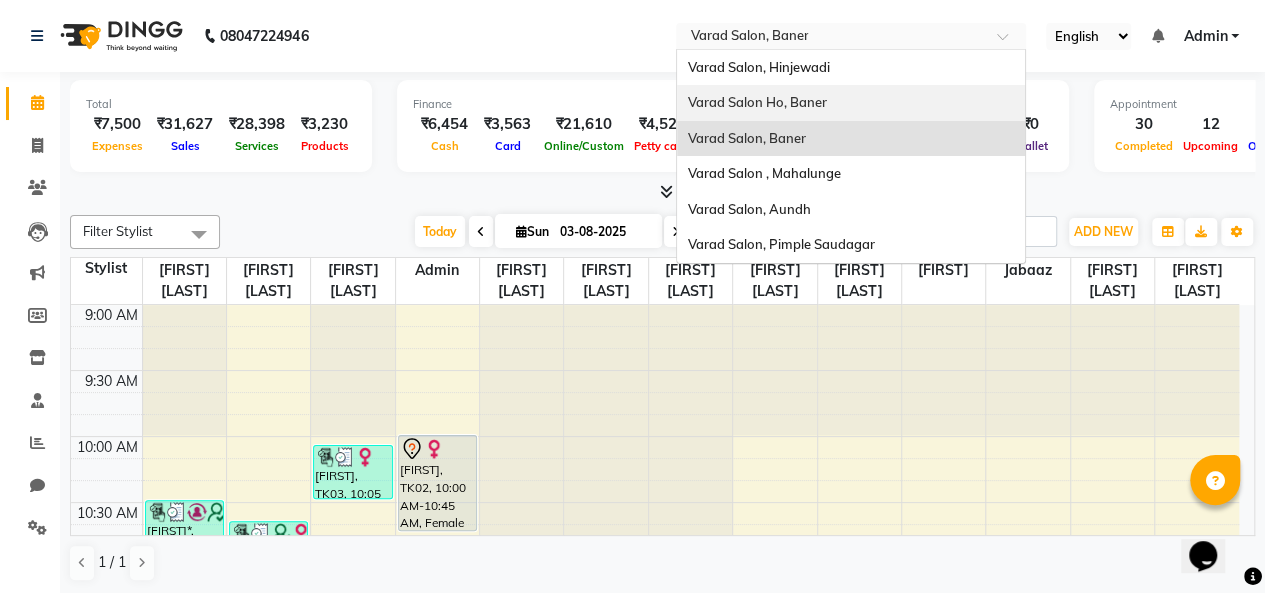 click on "Varad Salon Ho, Baner" at bounding box center [756, 102] 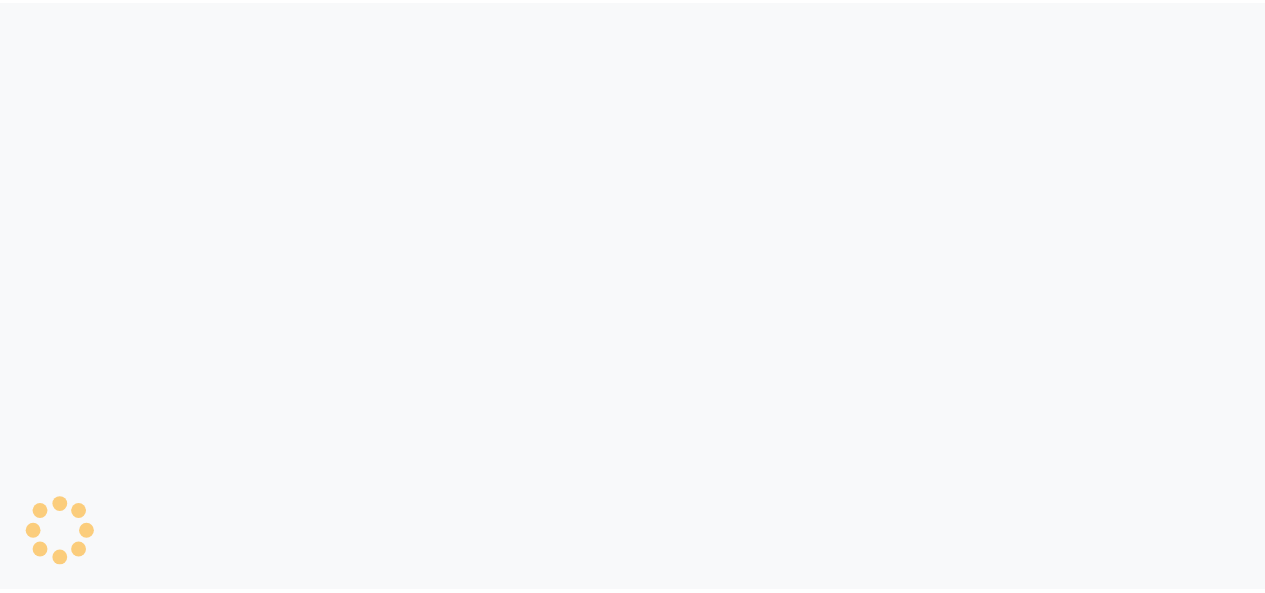 scroll, scrollTop: 0, scrollLeft: 0, axis: both 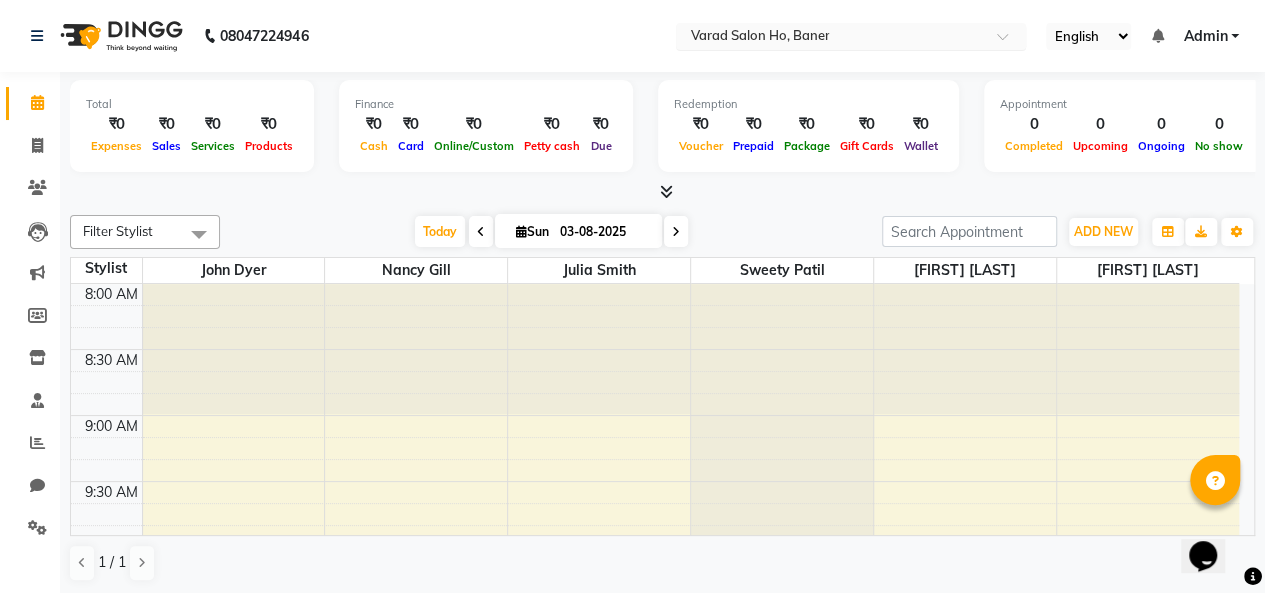 click at bounding box center [831, 38] 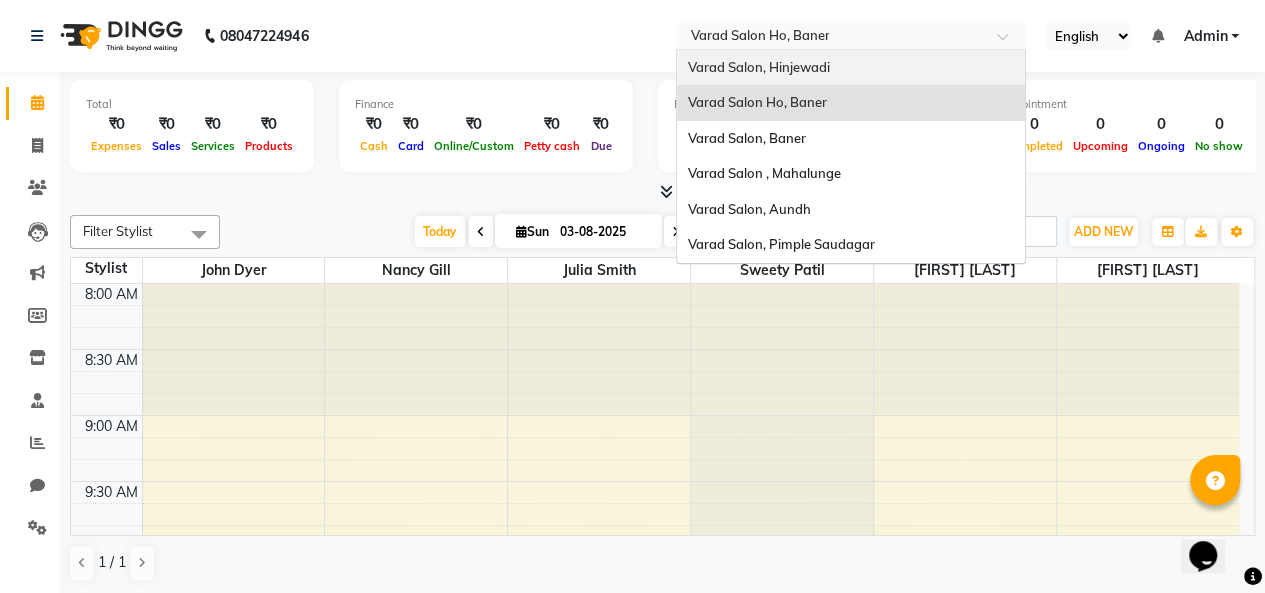 click on "Varad Salon, Hinjewadi" at bounding box center [851, 68] 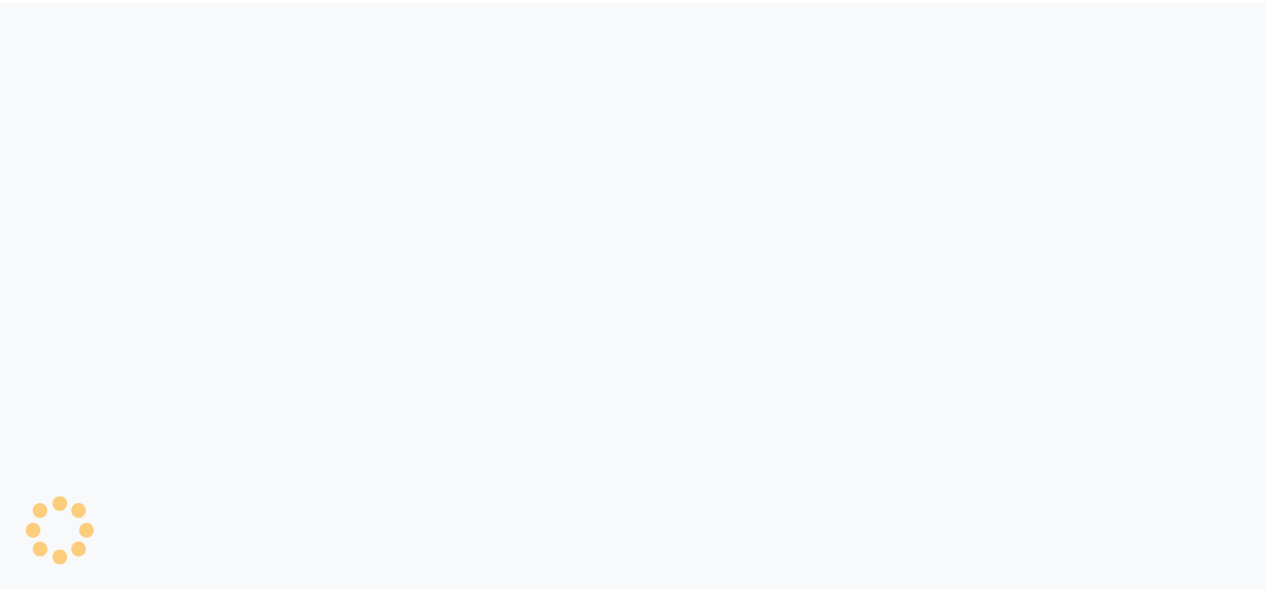 scroll, scrollTop: 0, scrollLeft: 0, axis: both 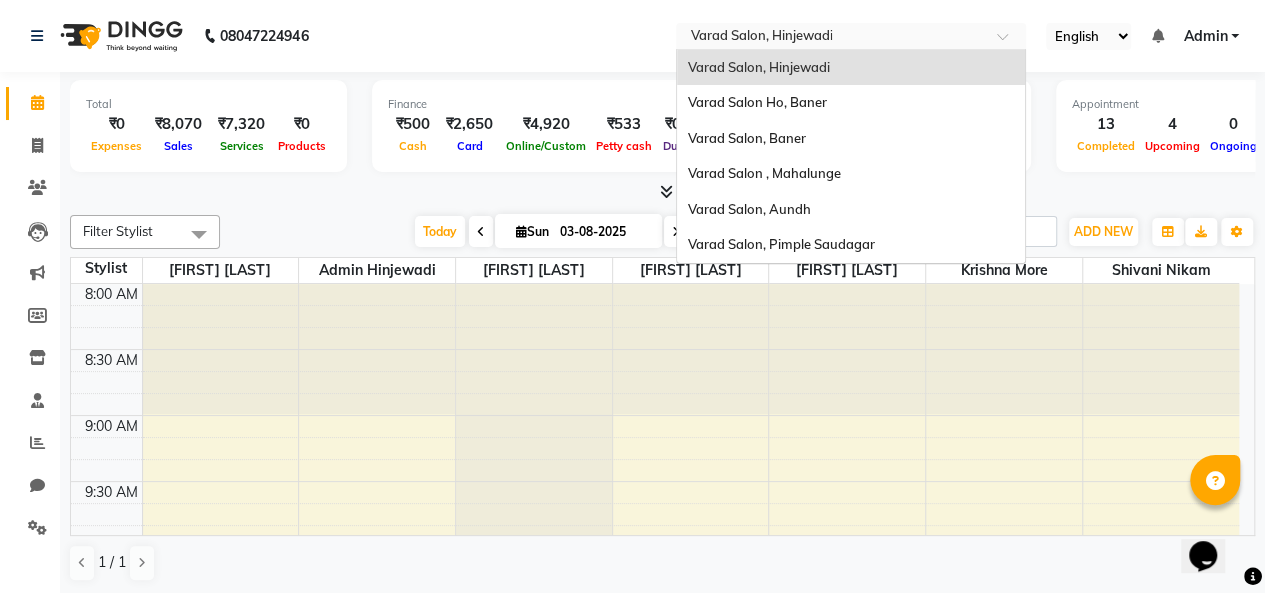 click at bounding box center (831, 38) 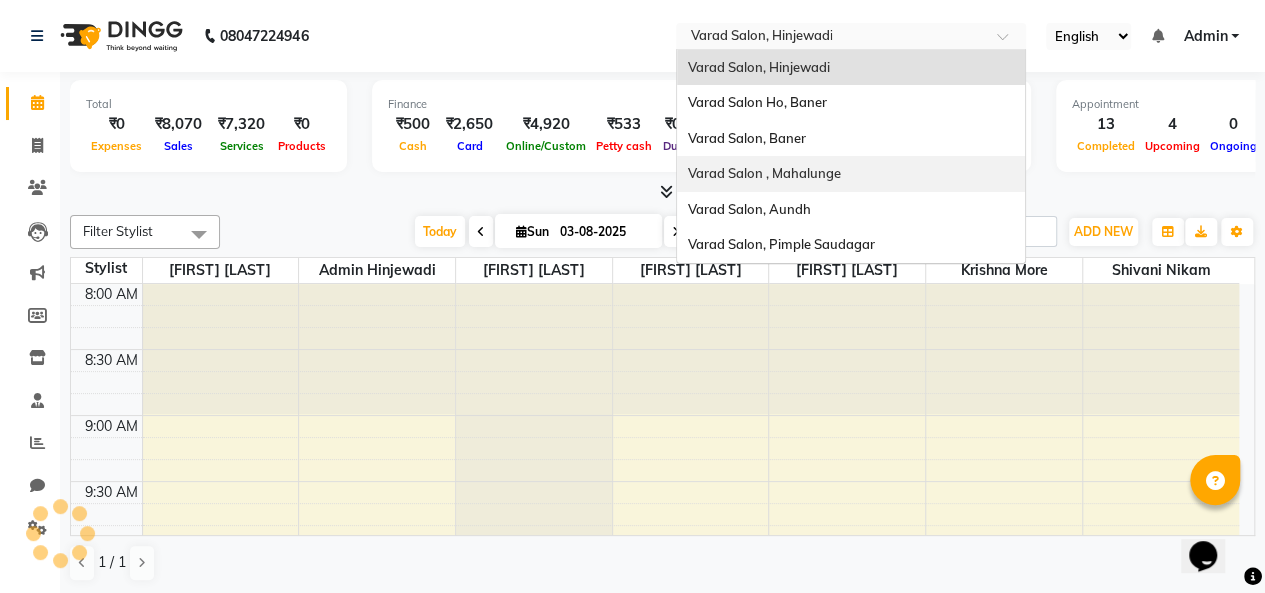 click on "Varad Salon , Mahalunge" at bounding box center (763, 173) 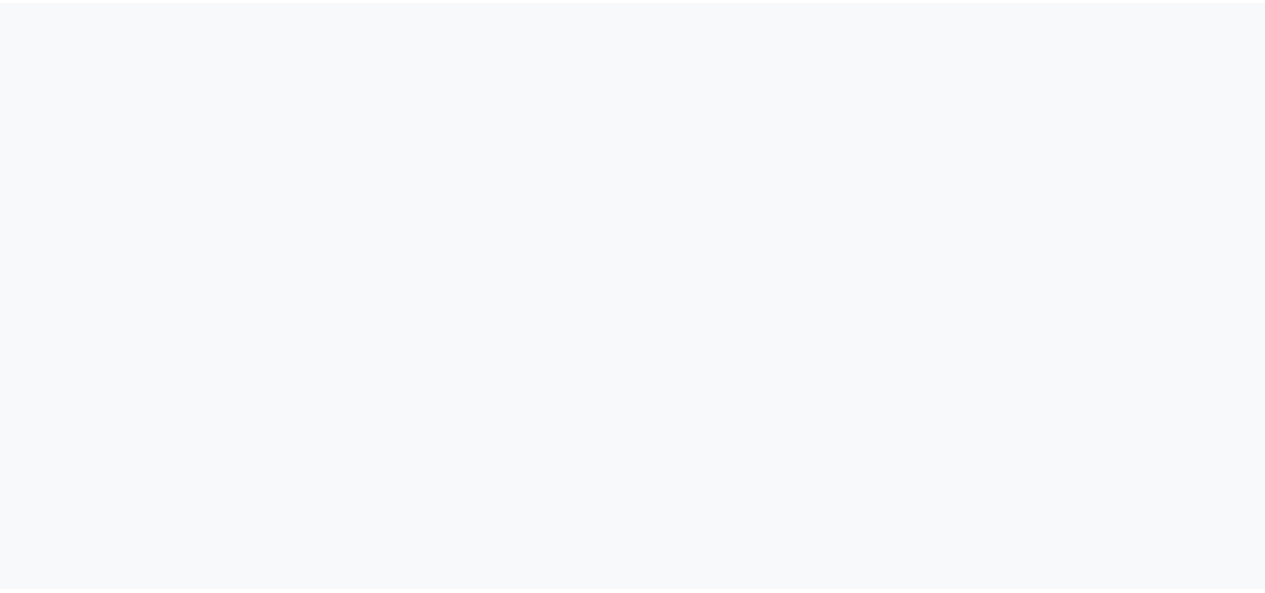 scroll, scrollTop: 0, scrollLeft: 0, axis: both 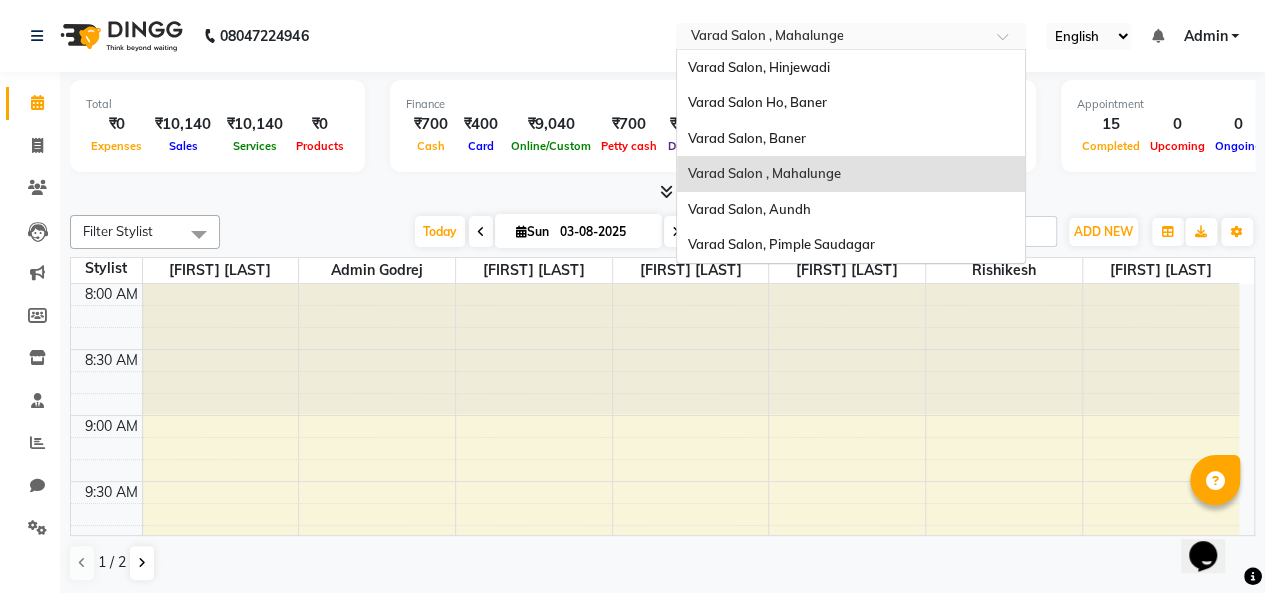 click at bounding box center (831, 38) 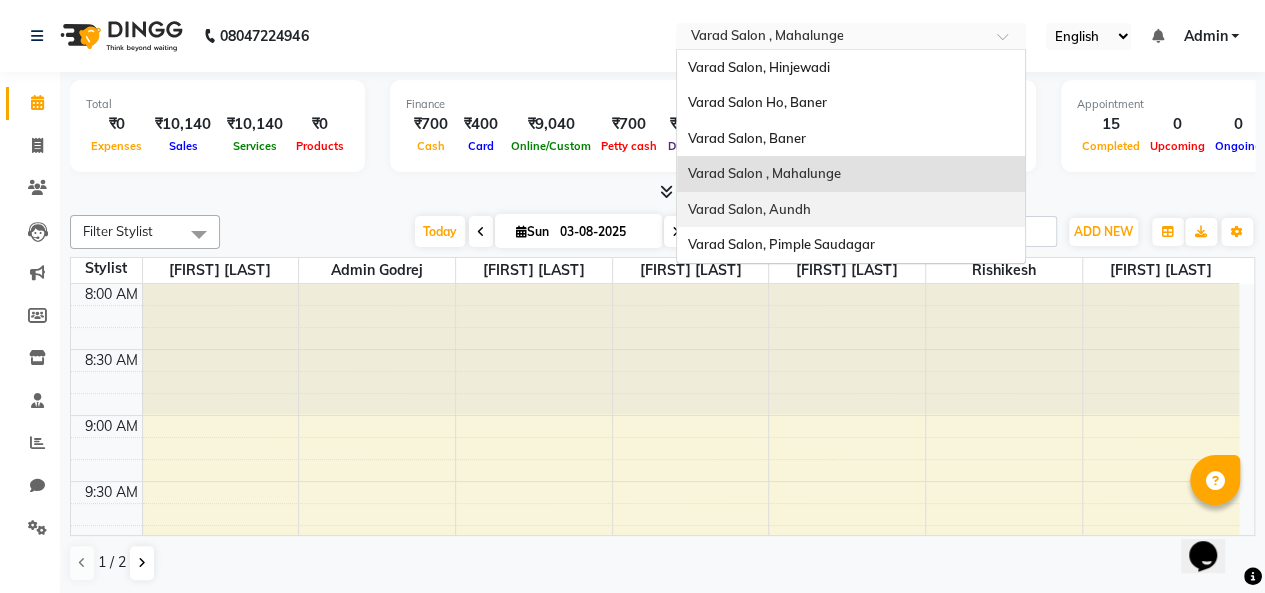 click on "Varad Salon, Aundh" at bounding box center [851, 210] 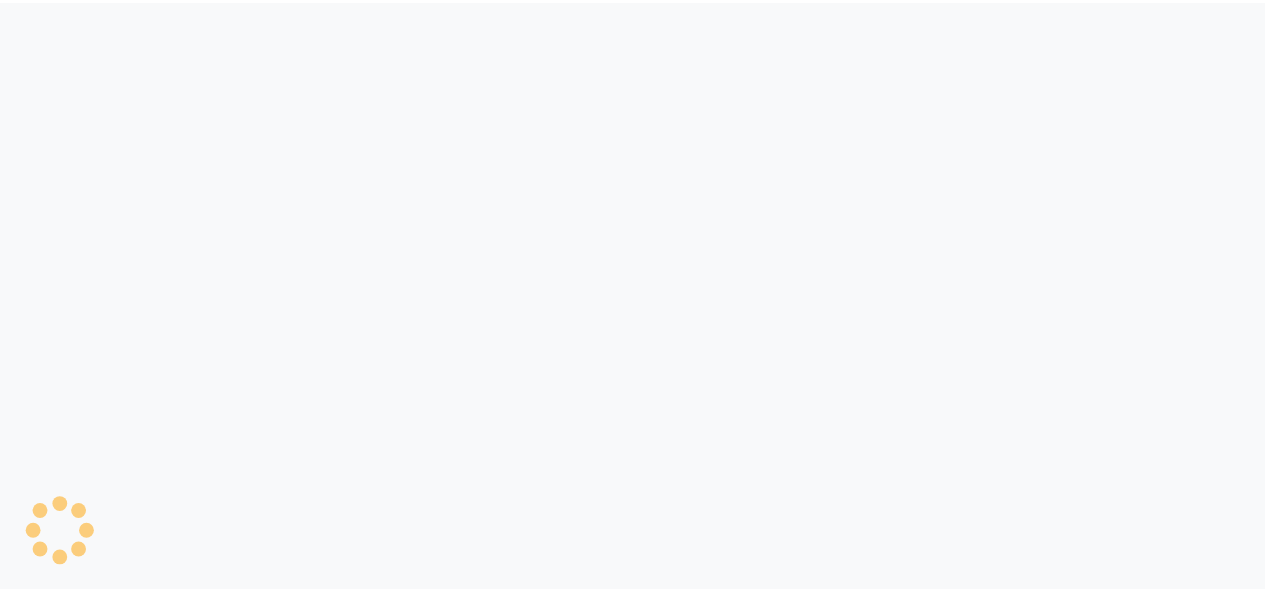 scroll, scrollTop: 0, scrollLeft: 0, axis: both 